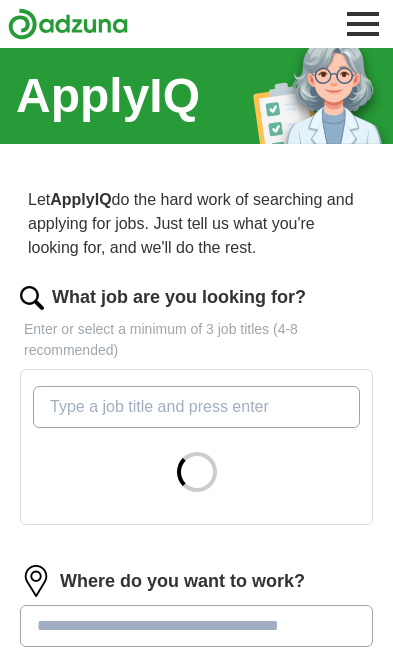 scroll, scrollTop: 0, scrollLeft: 0, axis: both 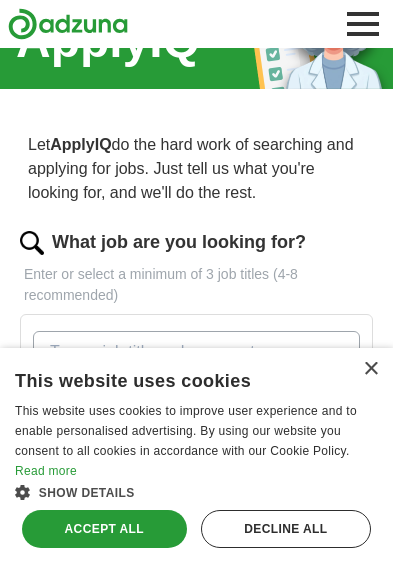click on "Accept all" at bounding box center (104, 529) 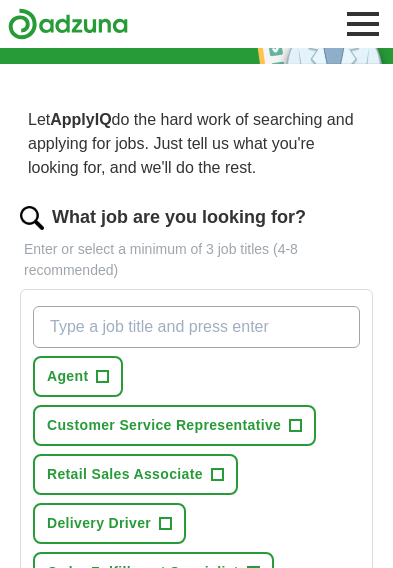 scroll, scrollTop: 209, scrollLeft: 0, axis: vertical 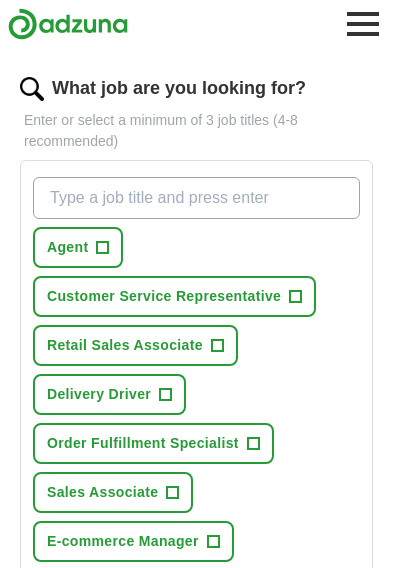 click on "Customer Service Representative +" at bounding box center [174, 296] 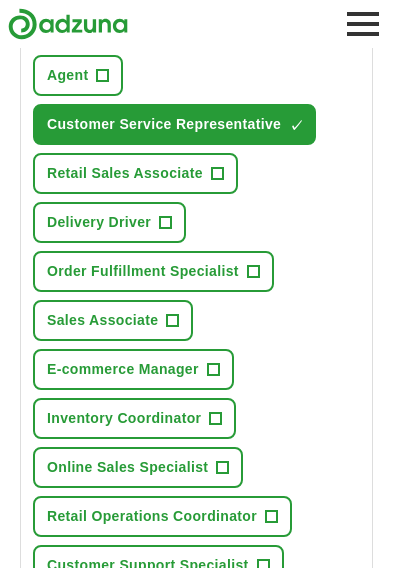 scroll, scrollTop: 380, scrollLeft: 0, axis: vertical 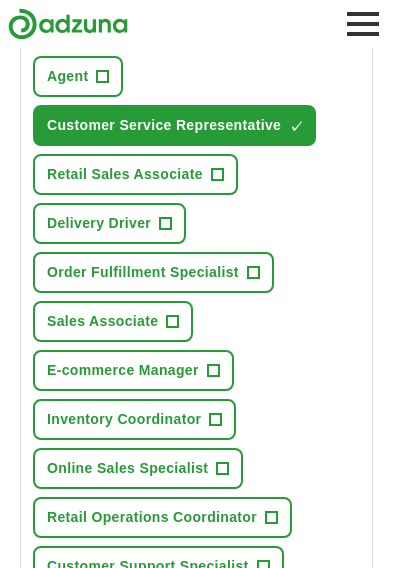 click on "+" at bounding box center (263, 567) 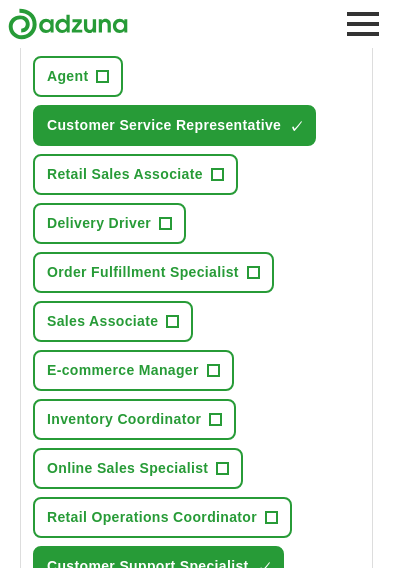 click on "+" at bounding box center (217, 175) 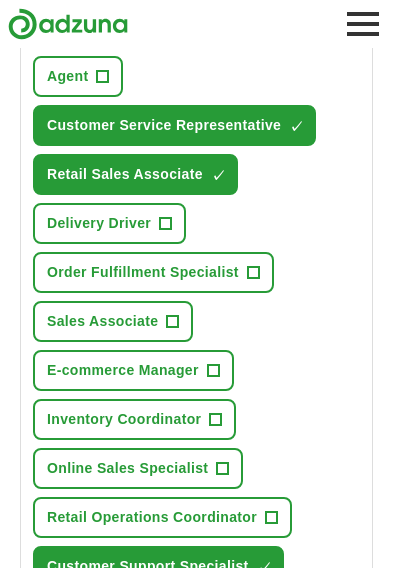 click on "+" at bounding box center (166, 224) 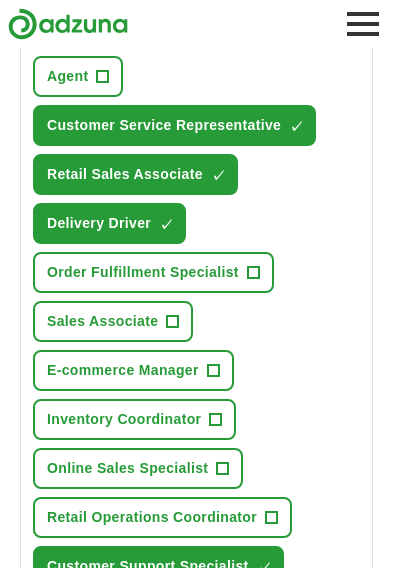 click on "+" at bounding box center [223, 469] 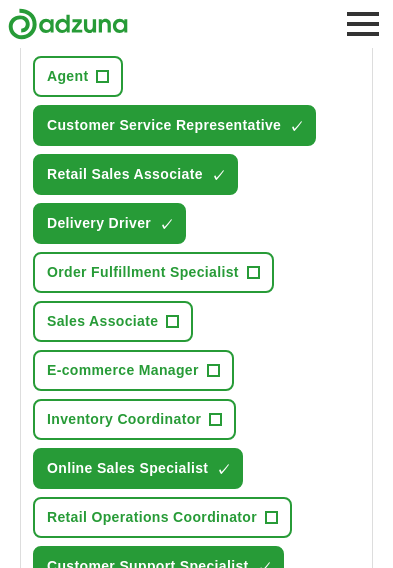 click on "+" at bounding box center [253, 273] 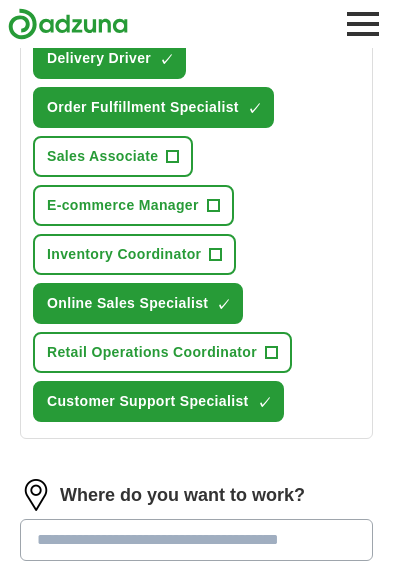 scroll, scrollTop: 551, scrollLeft: 0, axis: vertical 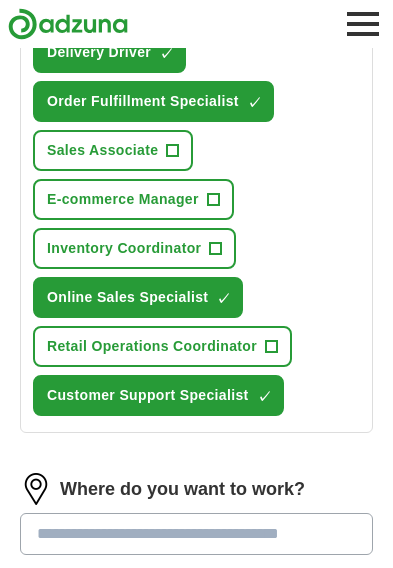 click on "25 mile radius" at bounding box center [196, 592] 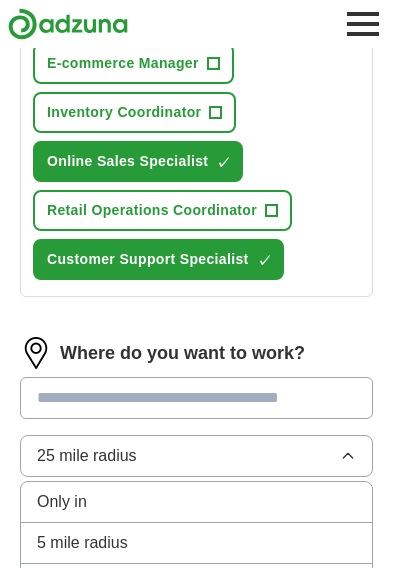 click on "25 mile radius ✓" at bounding box center [196, 626] 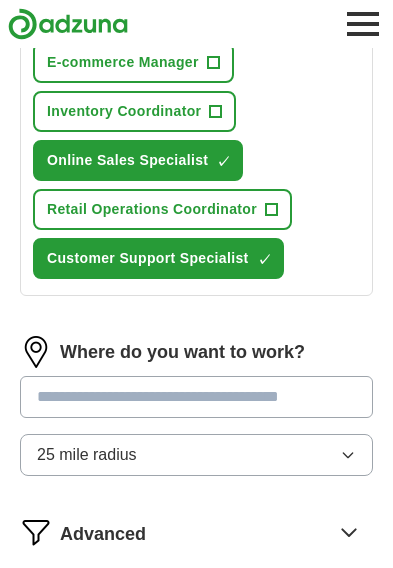 click 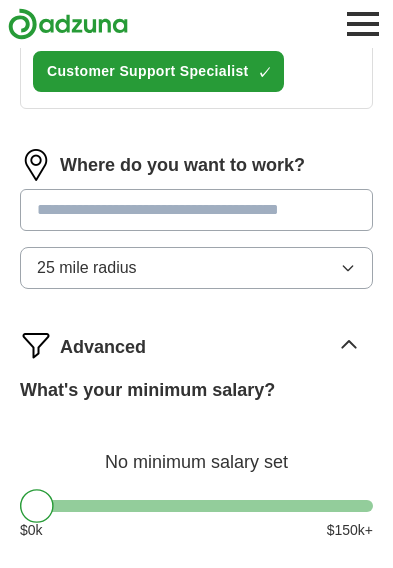scroll, scrollTop: 875, scrollLeft: 0, axis: vertical 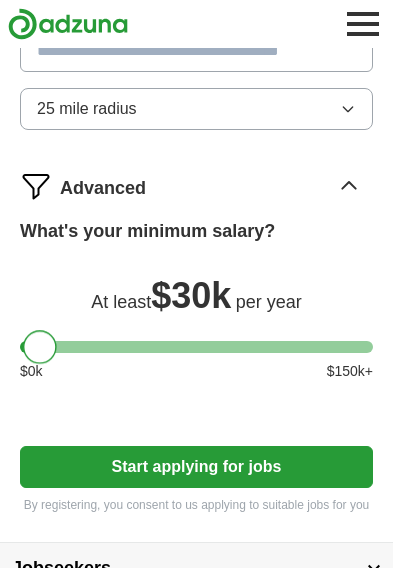 click on "Start applying for jobs" at bounding box center [196, 467] 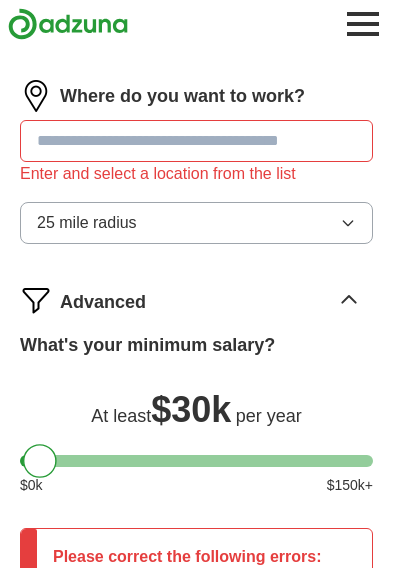 scroll, scrollTop: 945, scrollLeft: 0, axis: vertical 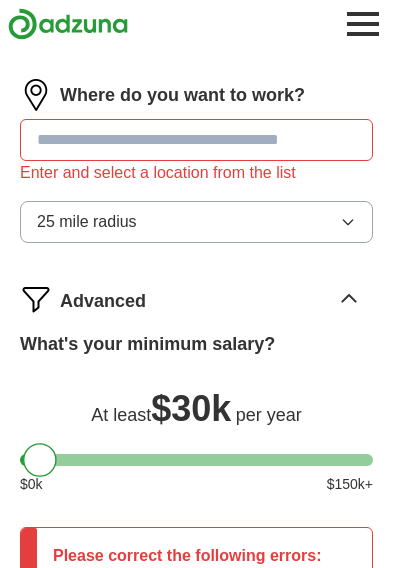 click on "25 mile radius" at bounding box center (196, 222) 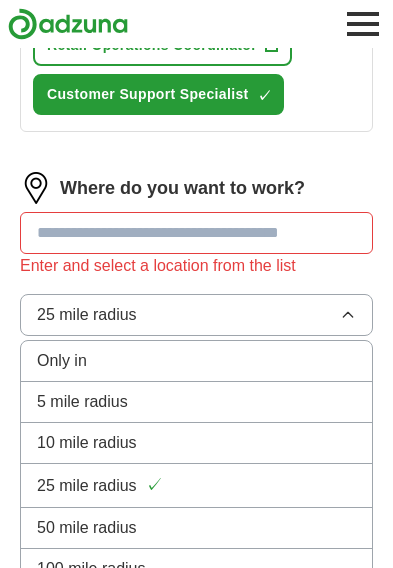 scroll, scrollTop: 860, scrollLeft: 0, axis: vertical 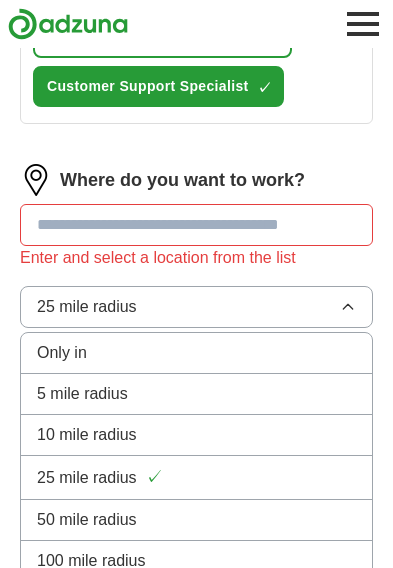 click at bounding box center (196, 225) 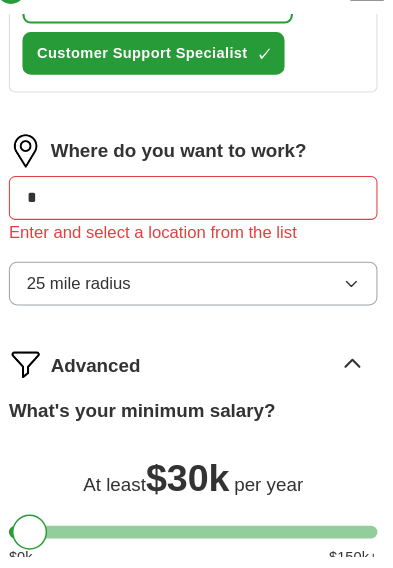type on "*" 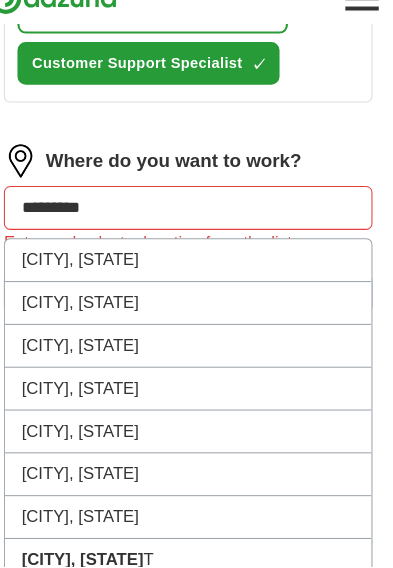 scroll, scrollTop: 860, scrollLeft: 0, axis: vertical 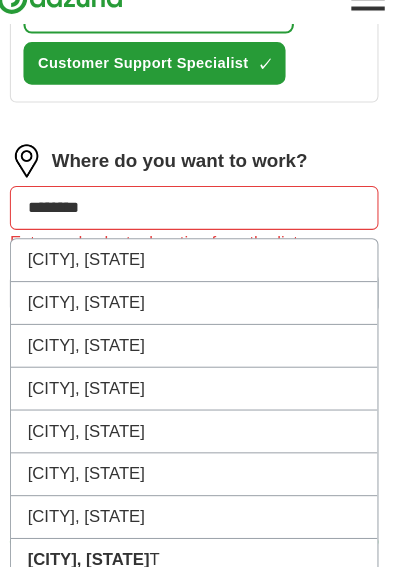 type on "*********" 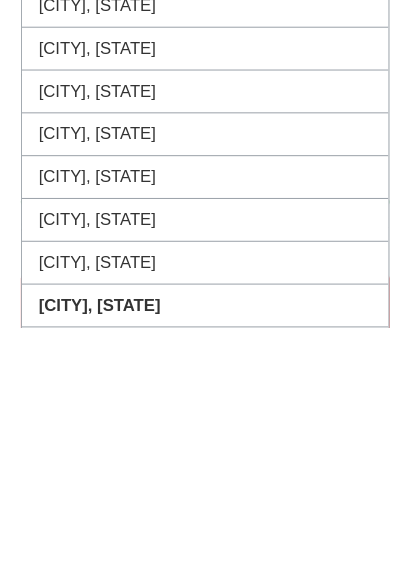 click on "[CITY], [STATE]" at bounding box center (196, 547) 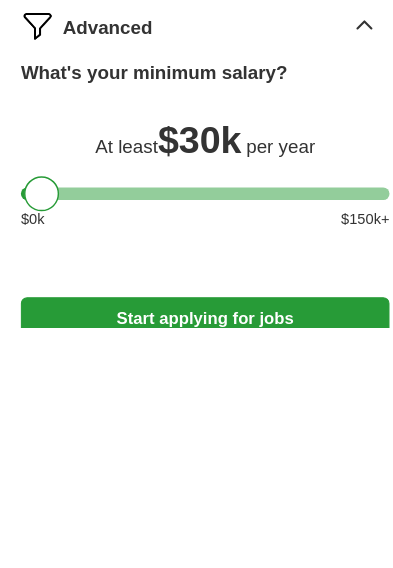 scroll, scrollTop: 1212, scrollLeft: 0, axis: vertical 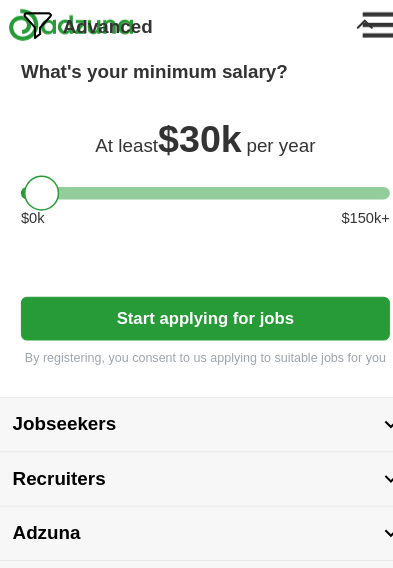 click on "Start applying for jobs" at bounding box center [196, 305] 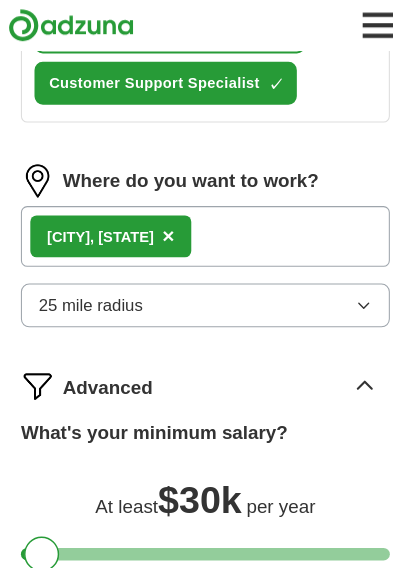select on "**" 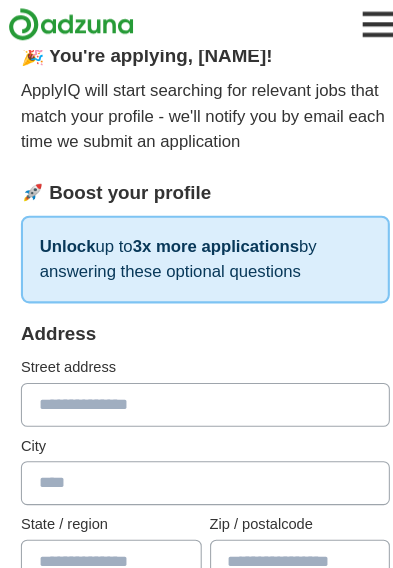 scroll, scrollTop: 140, scrollLeft: 0, axis: vertical 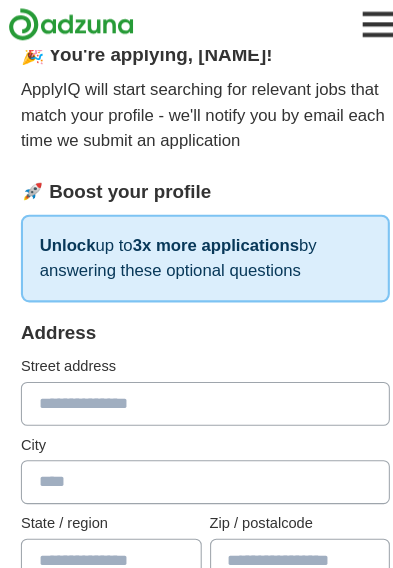 click at bounding box center [196, 387] 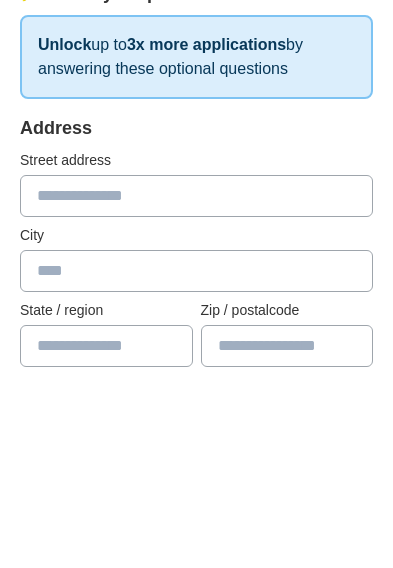 type on "**********" 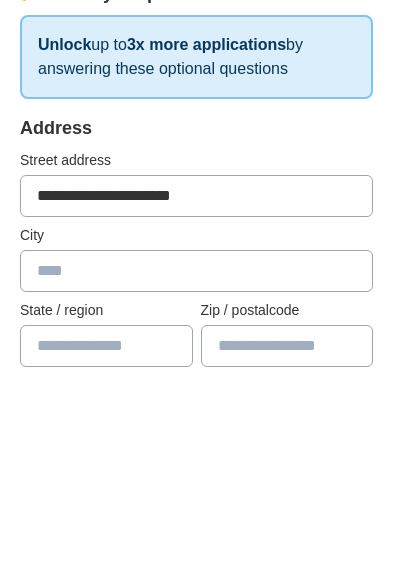 type on "*****" 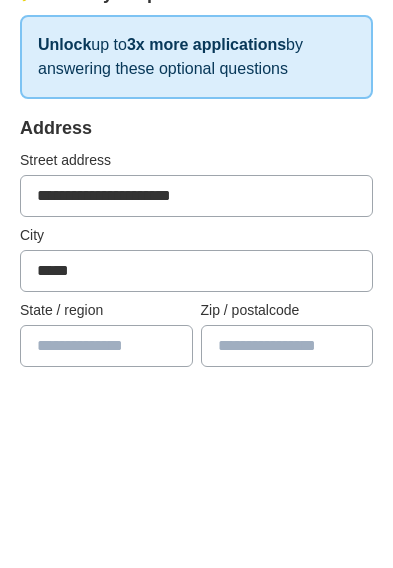 type on "**" 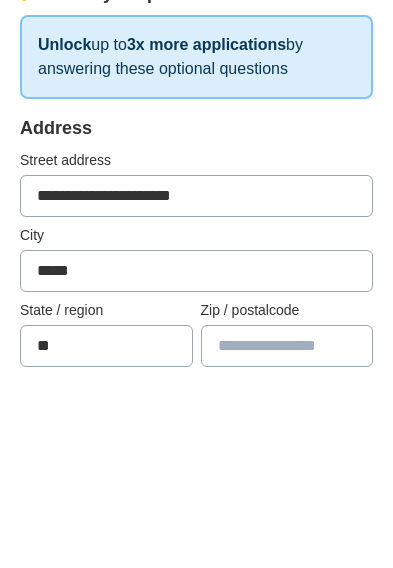 type on "*****" 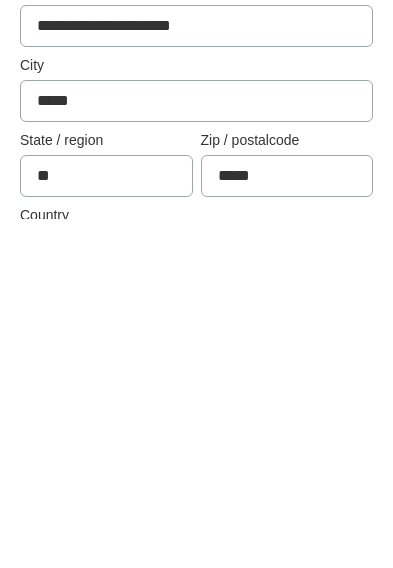 click on "Please select..." at bounding box center [196, 600] 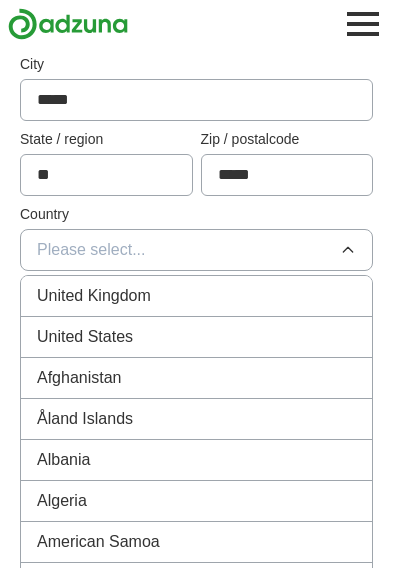 click on "United States" at bounding box center (196, 337) 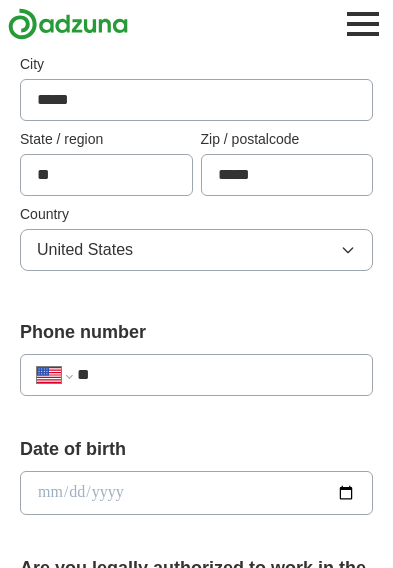 click on "**" at bounding box center [216, 375] 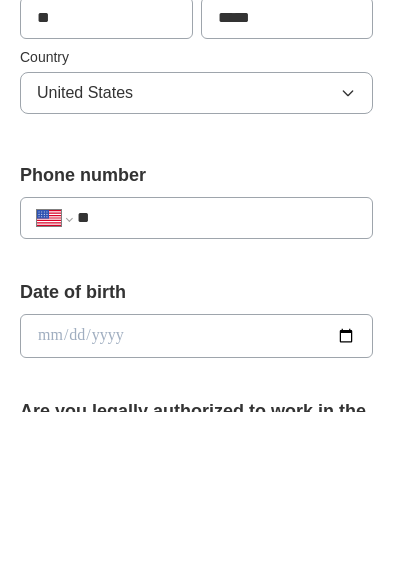 type 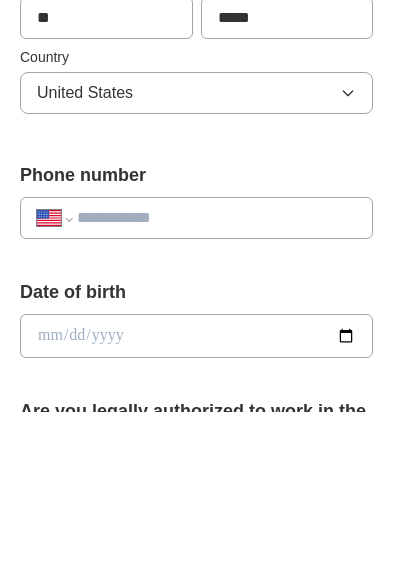 select on "**" 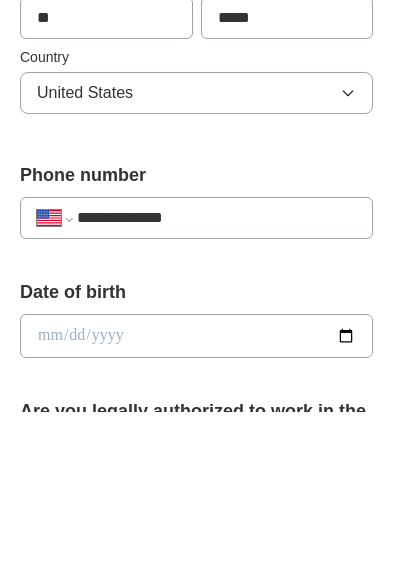 select on "**" 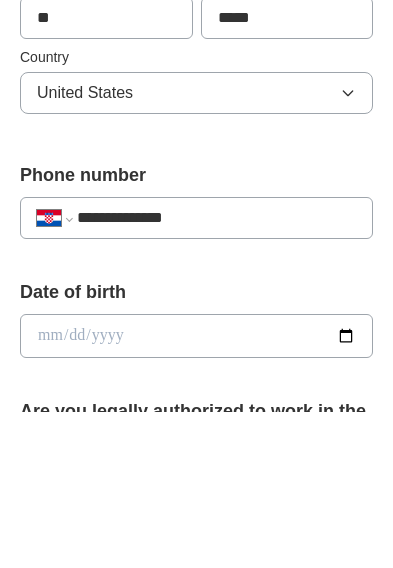 type on "**********" 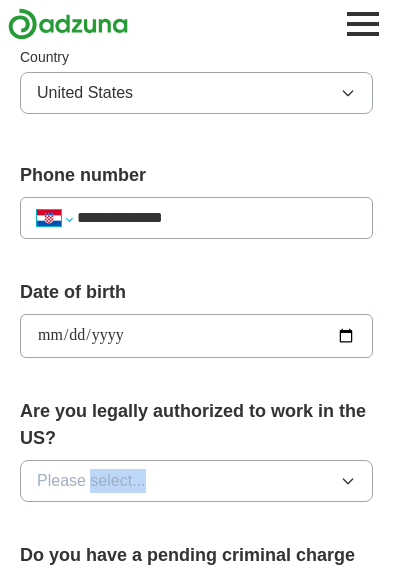 click on "**********" at bounding box center (54, 218) 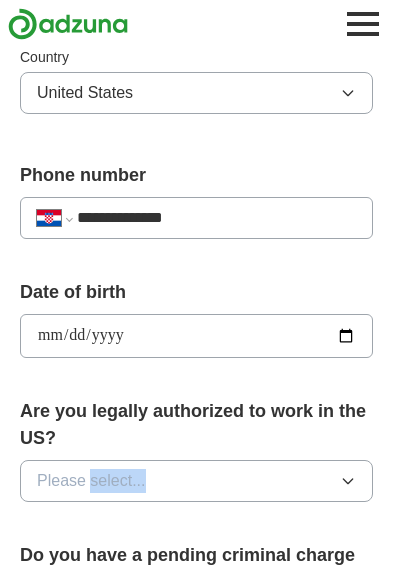 type on "**" 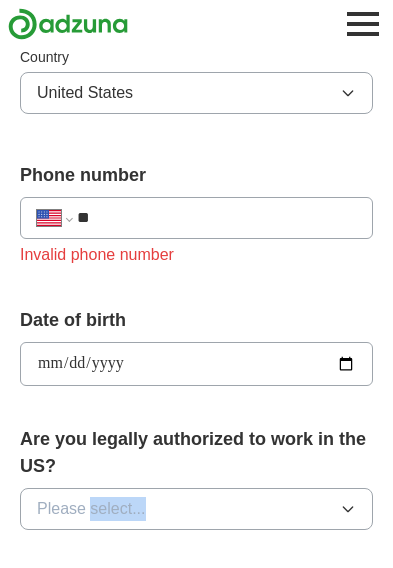 scroll, scrollTop: 658, scrollLeft: 0, axis: vertical 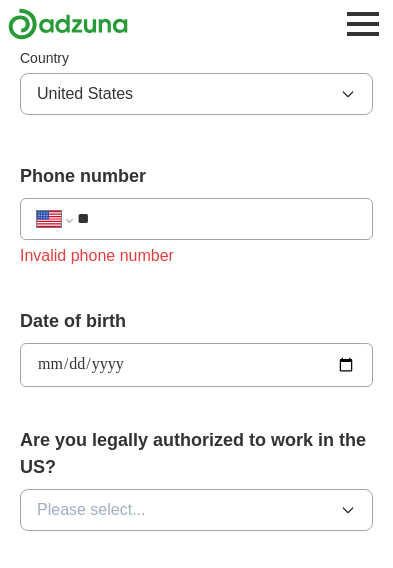 click on "**" at bounding box center (216, 219) 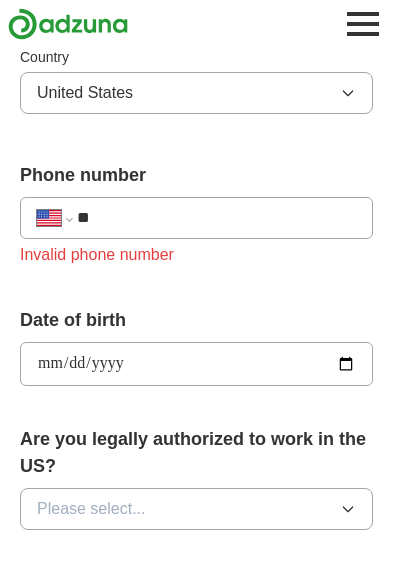 scroll, scrollTop: 658, scrollLeft: 0, axis: vertical 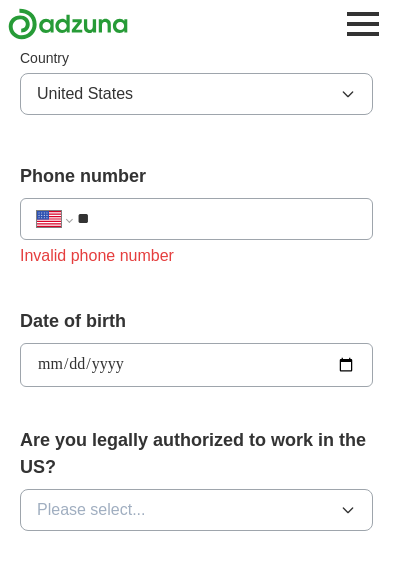 type 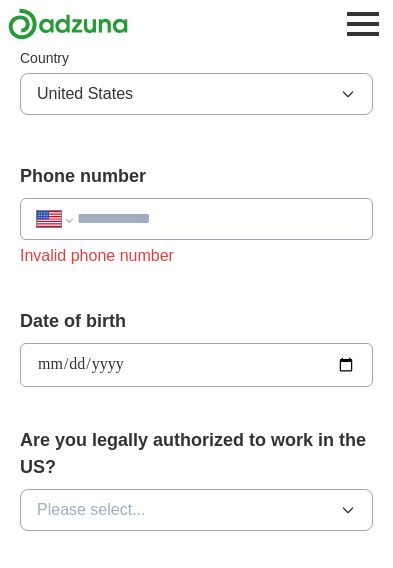select on "**" 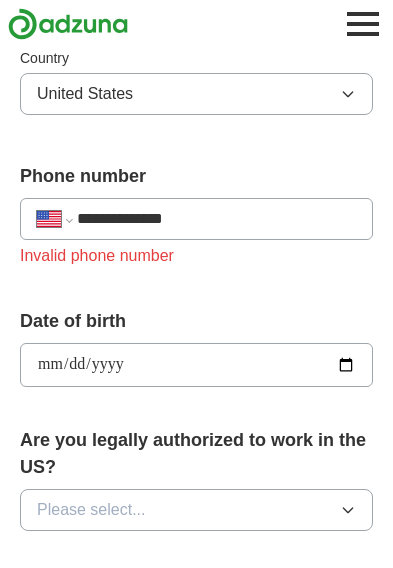 select on "**" 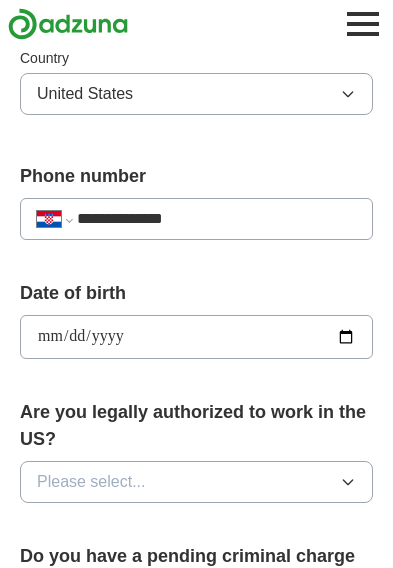 scroll, scrollTop: 659, scrollLeft: 0, axis: vertical 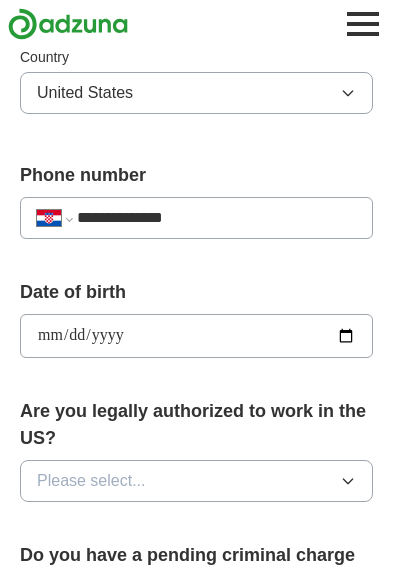 click on "**********" at bounding box center (216, 218) 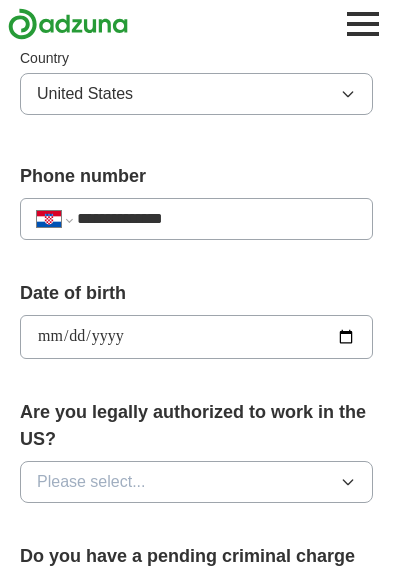 click on "**********" at bounding box center (216, 219) 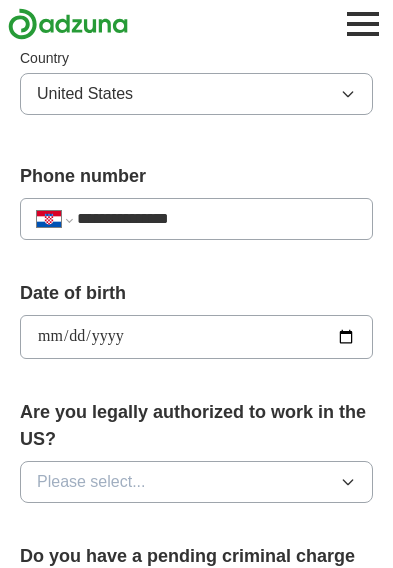 select on "**" 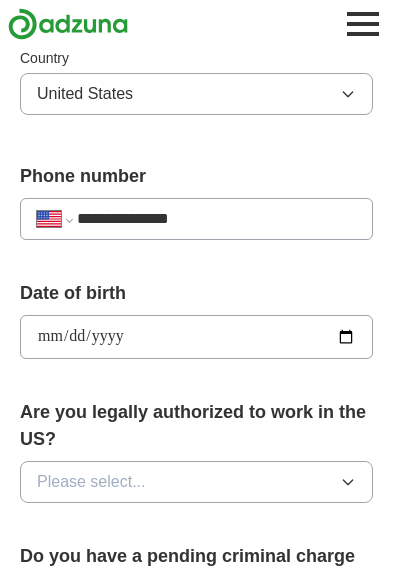 click on "**********" at bounding box center (196, 337) 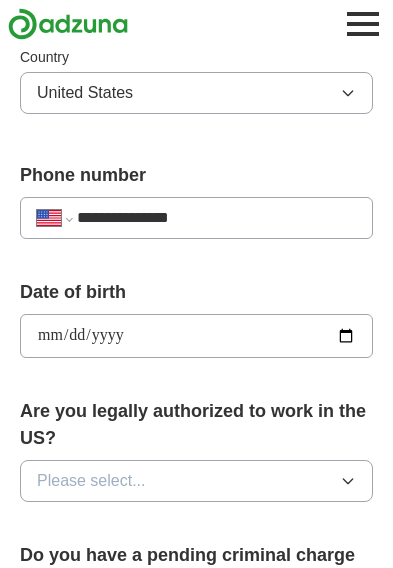 type on "**********" 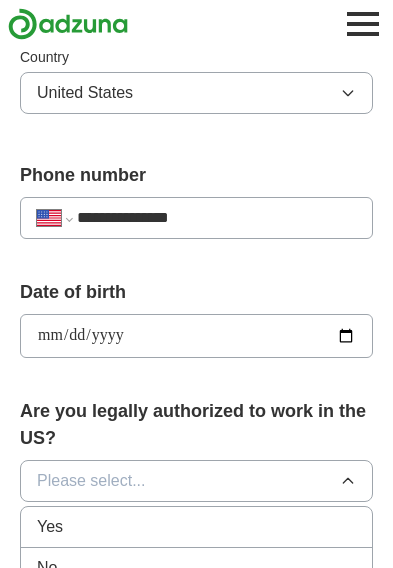 click on "Yes" at bounding box center [196, 527] 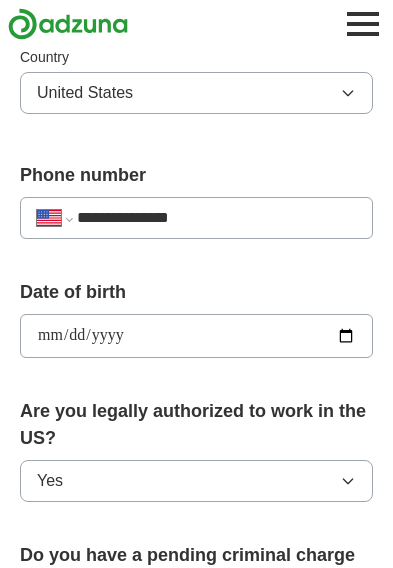 click on "Please select..." at bounding box center (196, 652) 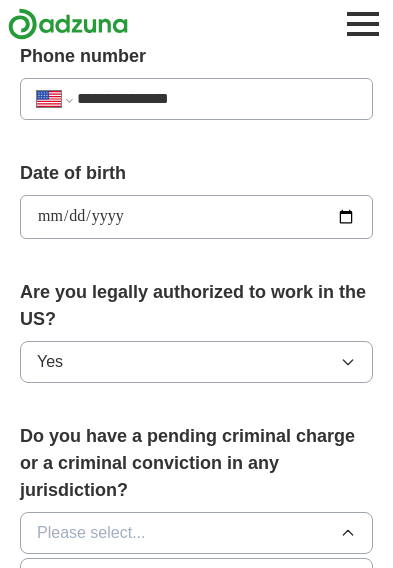 scroll, scrollTop: 779, scrollLeft: 0, axis: vertical 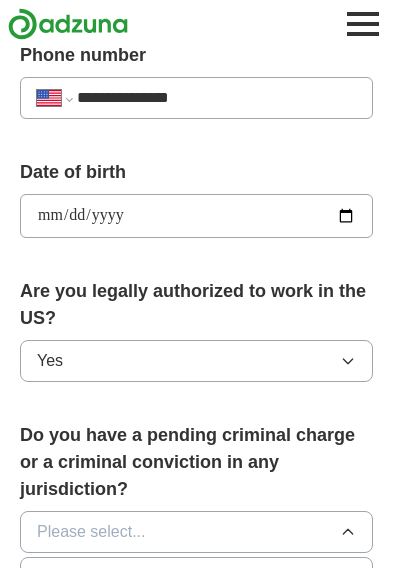 click on "No" at bounding box center (196, 619) 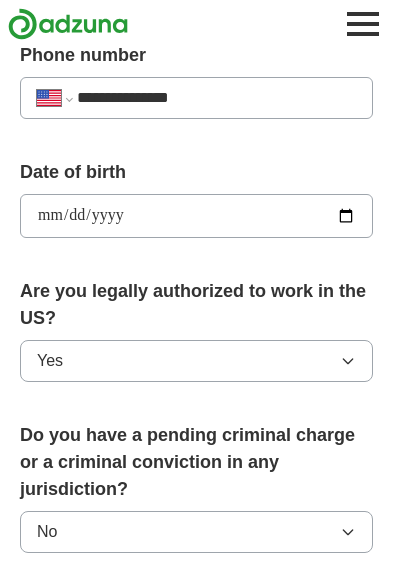 click on "Please select..." at bounding box center (196, 649) 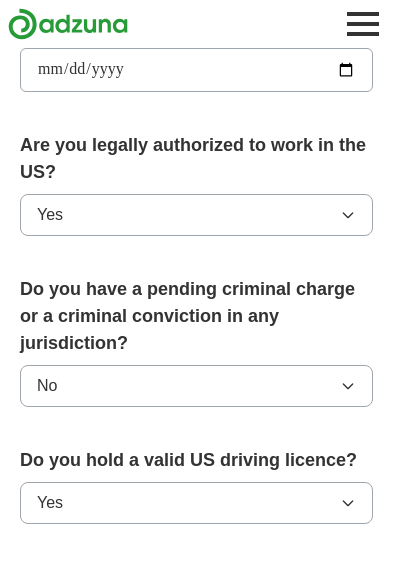 scroll, scrollTop: 926, scrollLeft: 0, axis: vertical 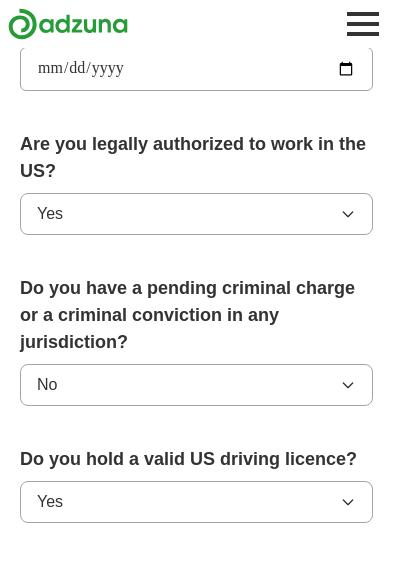 click on "Please select..." at bounding box center (196, 619) 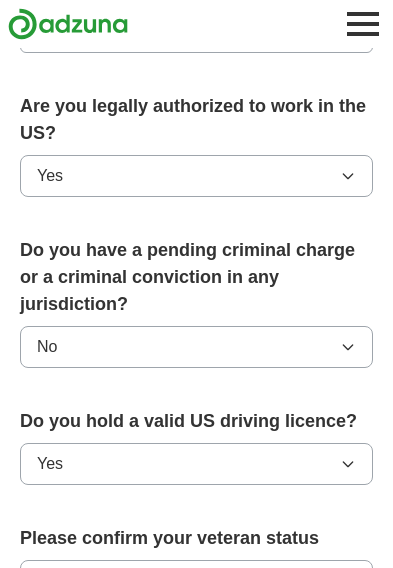 scroll, scrollTop: 1057, scrollLeft: 0, axis: vertical 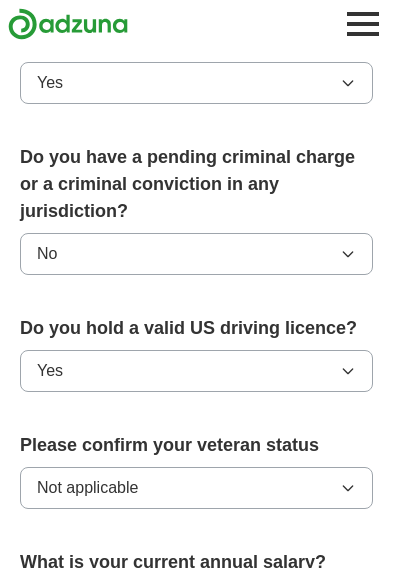 click on "**********" at bounding box center (196, 116) 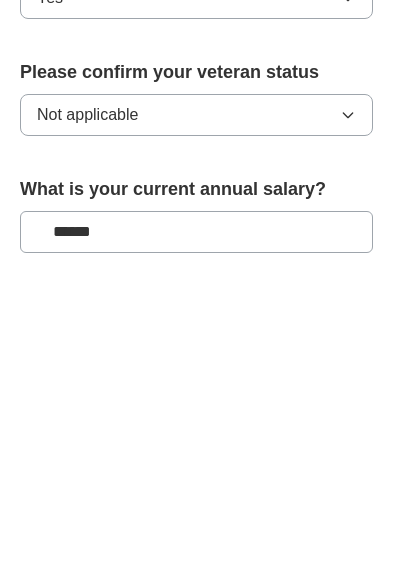 type on "*******" 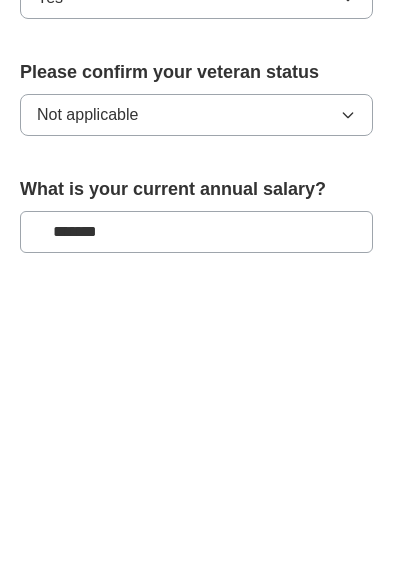 click 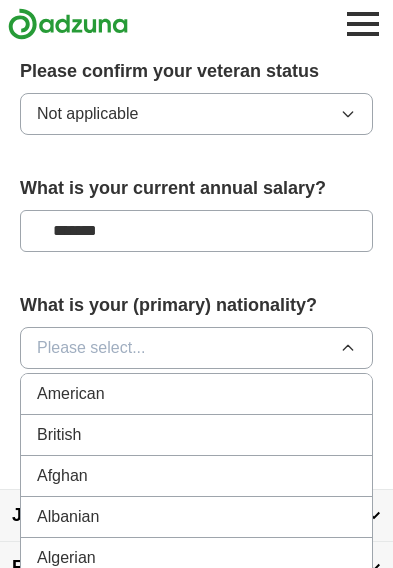 click on "Please select..." at bounding box center [196, 348] 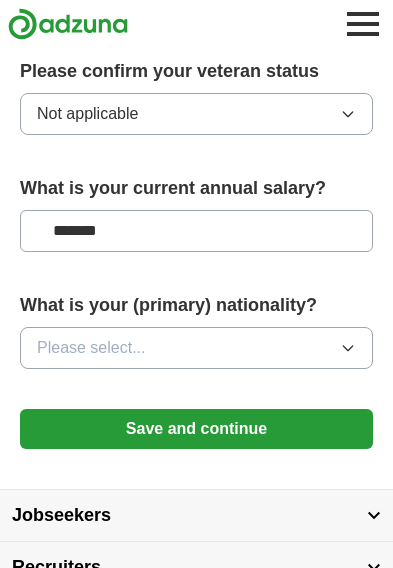 click on "Please select..." at bounding box center (196, 348) 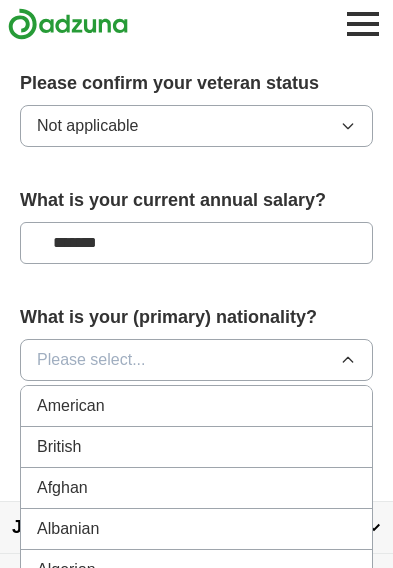 click on "American" at bounding box center [196, 406] 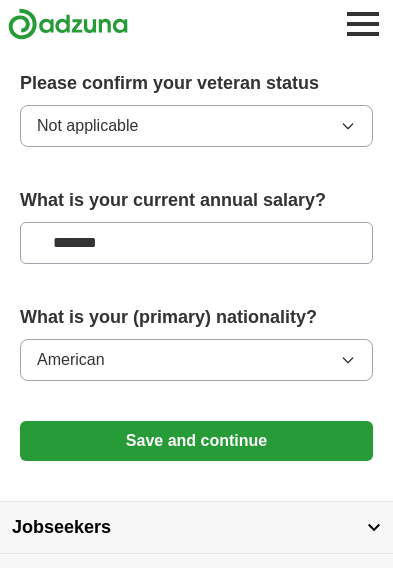 click on "Save and continue" at bounding box center [196, 441] 